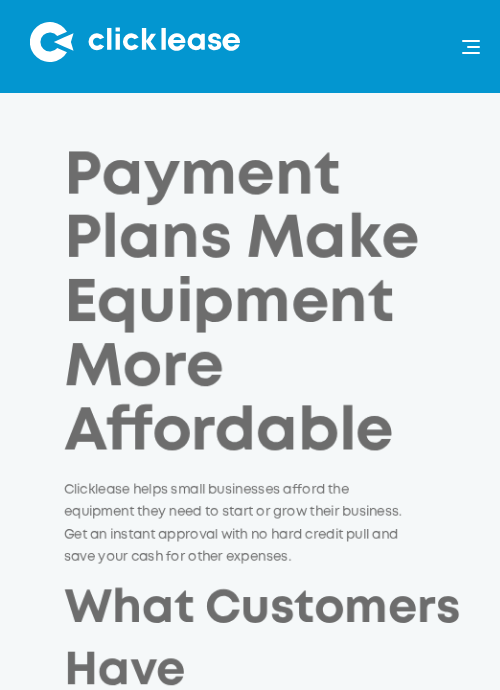 scroll, scrollTop: 0, scrollLeft: 0, axis: both 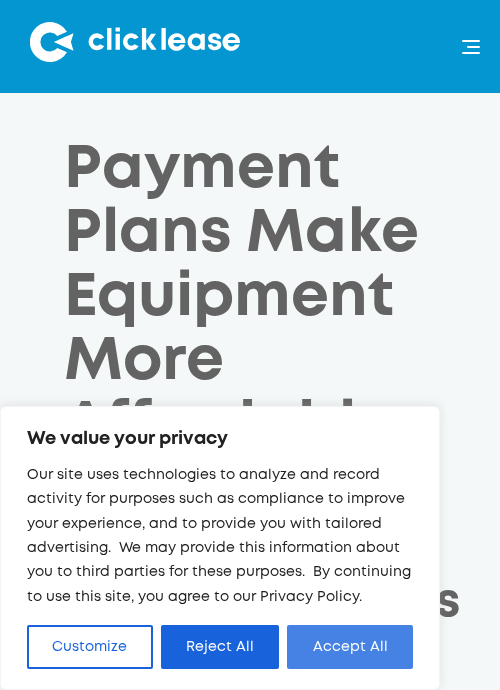 click on "Accept All" at bounding box center [350, 647] 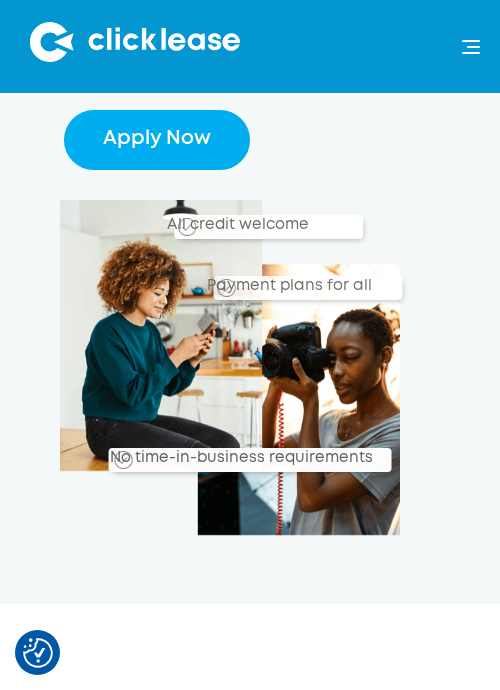 scroll, scrollTop: 692, scrollLeft: 0, axis: vertical 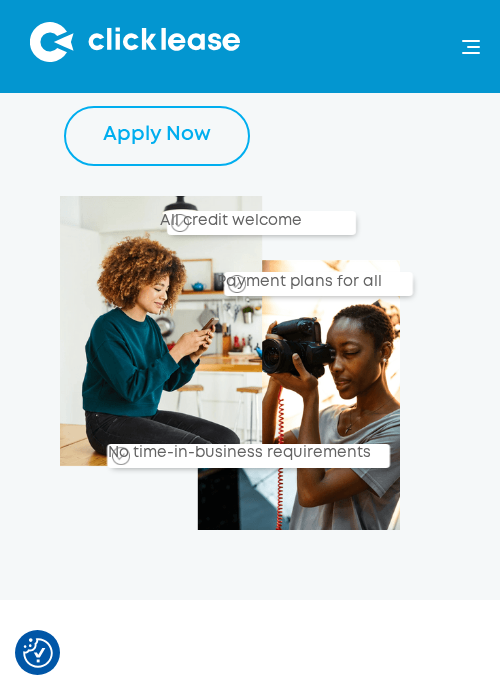 click on "Apply Now" at bounding box center [157, 136] 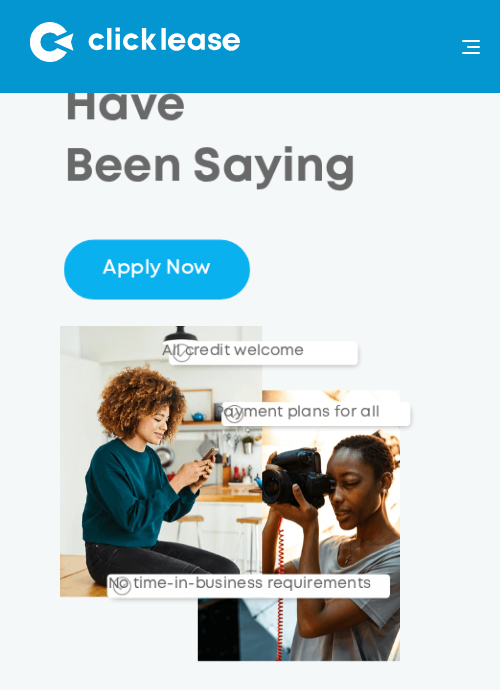 scroll, scrollTop: 562, scrollLeft: 0, axis: vertical 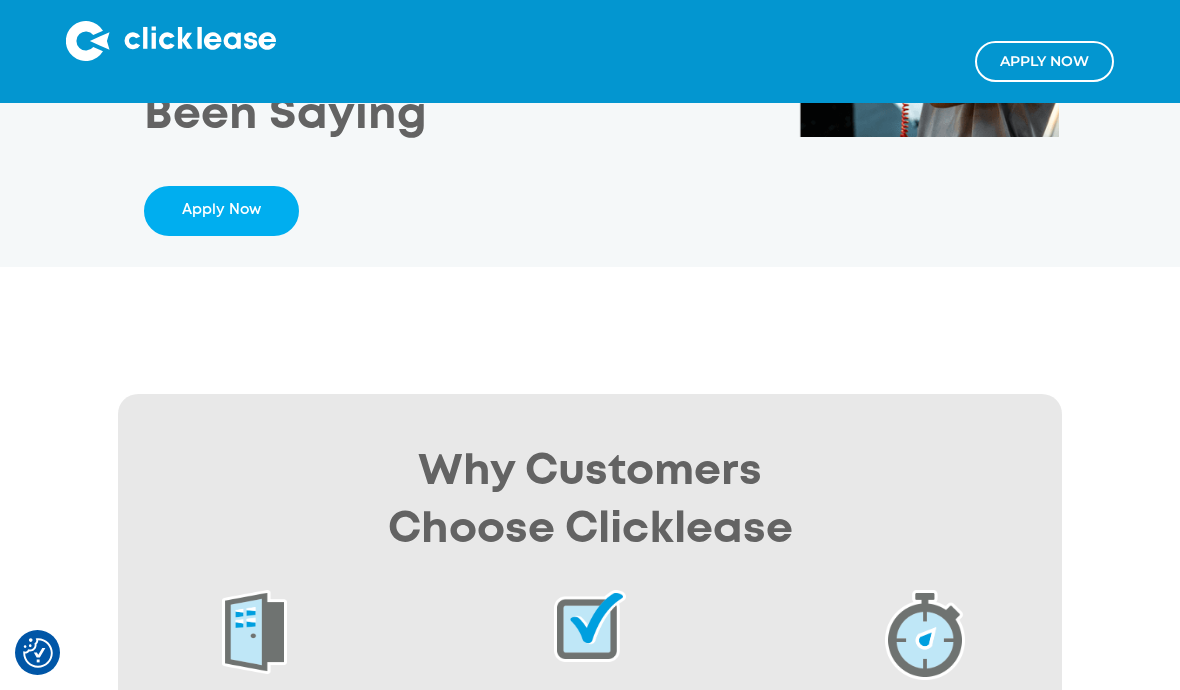 click on "Apply NOw" at bounding box center (1044, 61) 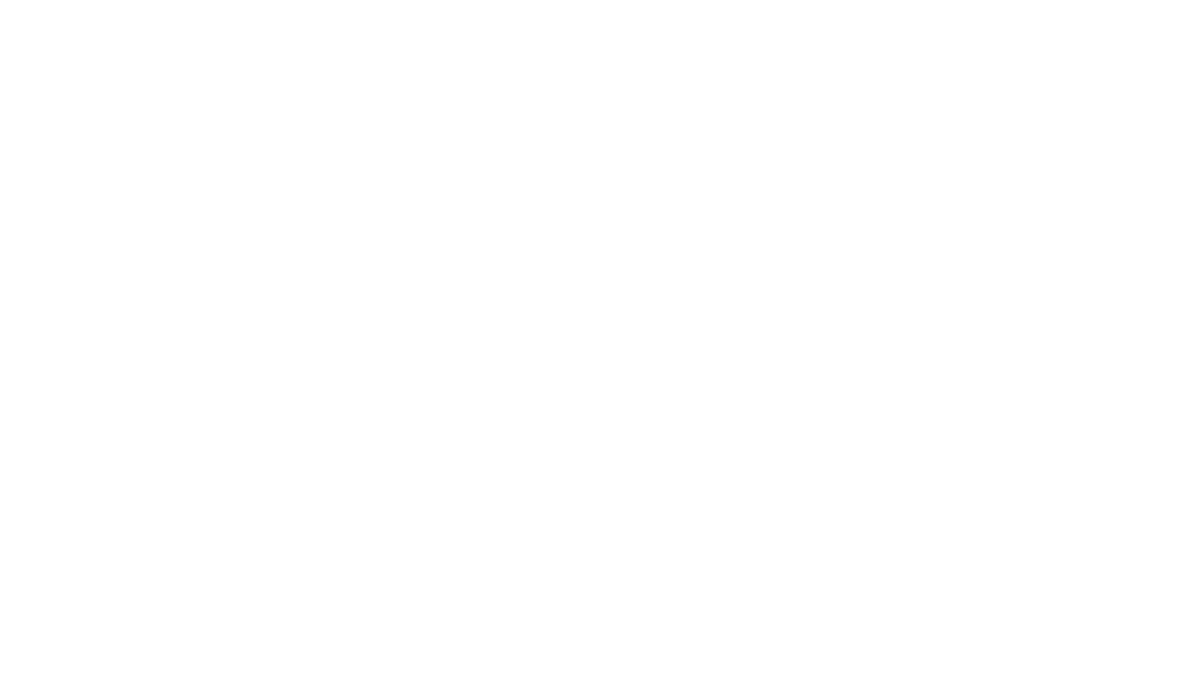 scroll, scrollTop: 0, scrollLeft: 0, axis: both 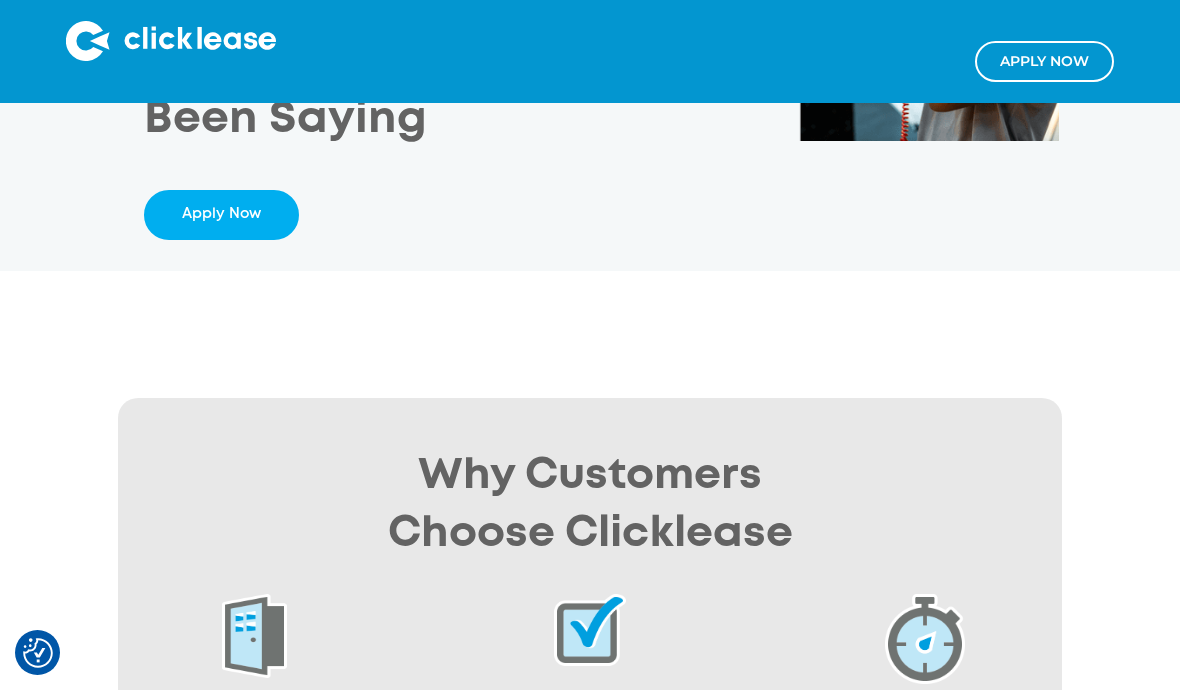 click on "Apply NOw" at bounding box center (1044, 61) 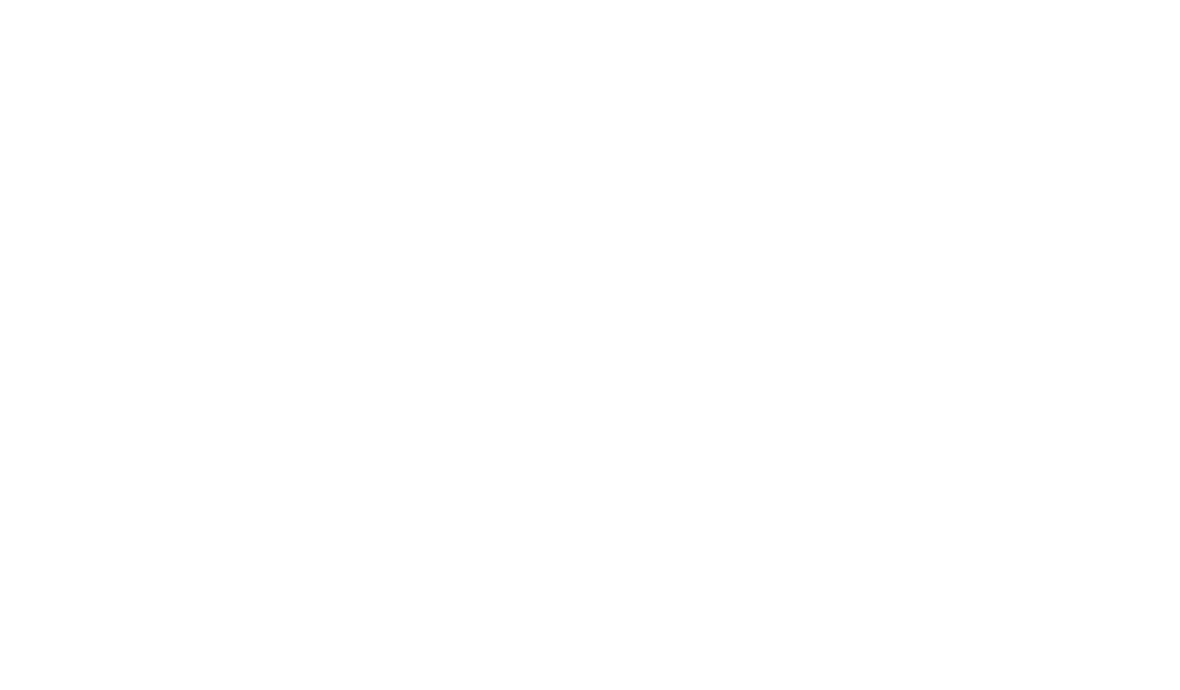 scroll, scrollTop: 0, scrollLeft: 0, axis: both 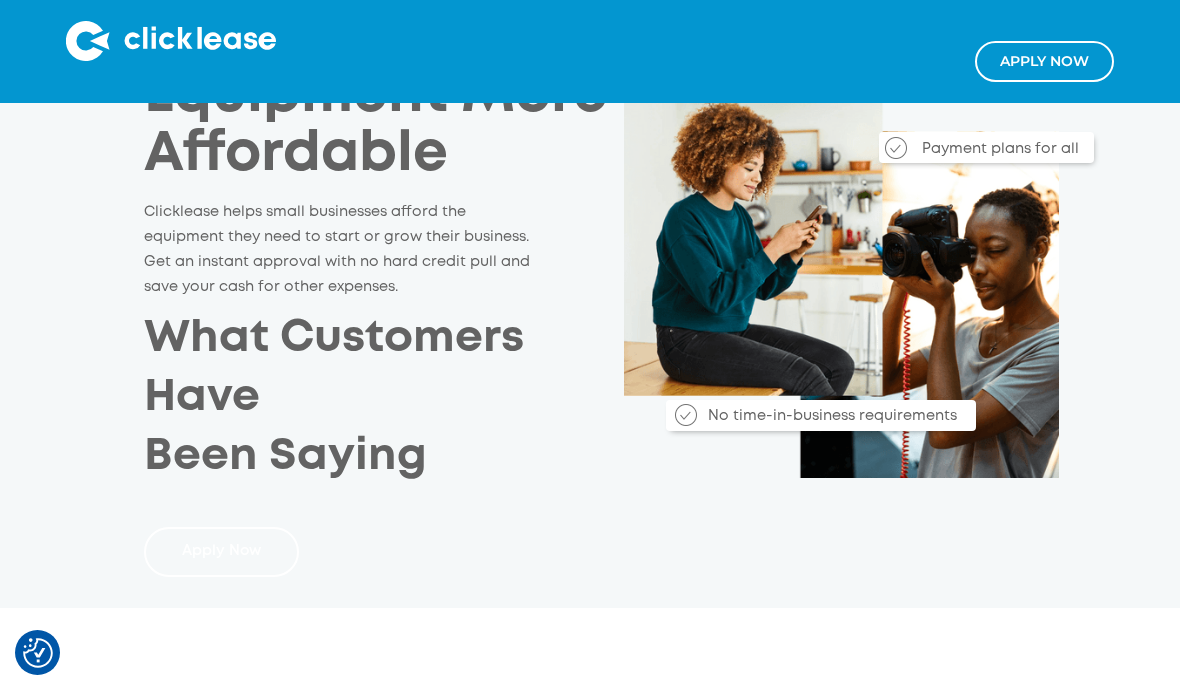 click on "Apply Now" at bounding box center (222, 552) 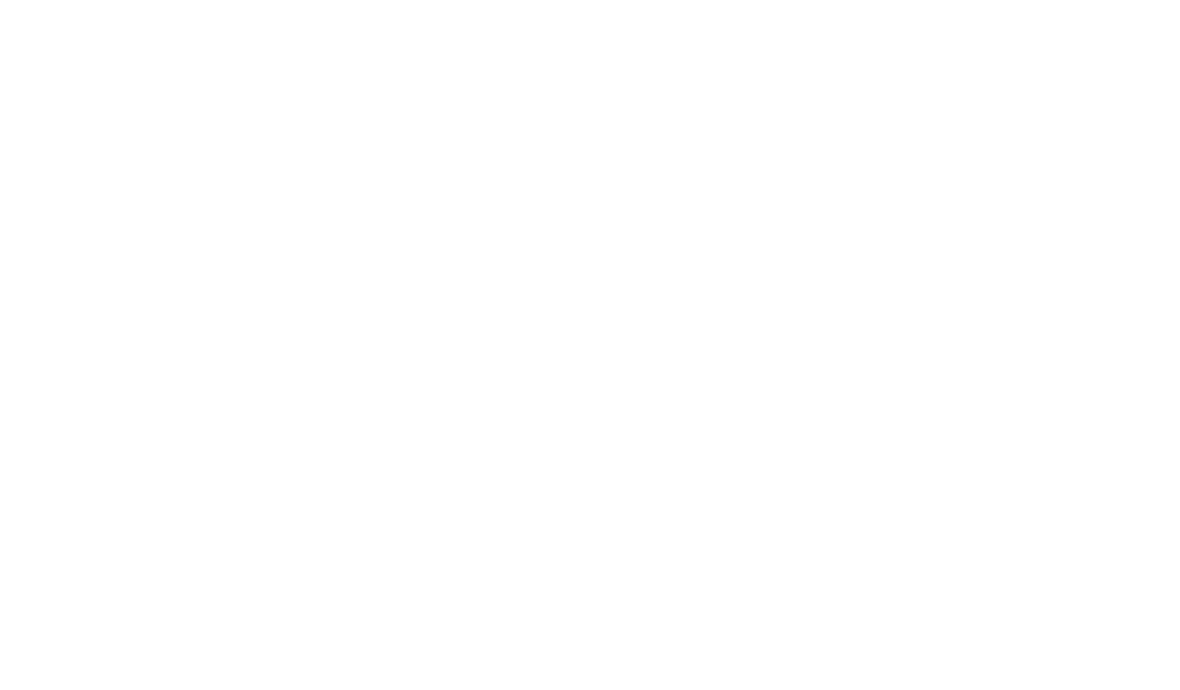 scroll, scrollTop: 0, scrollLeft: 0, axis: both 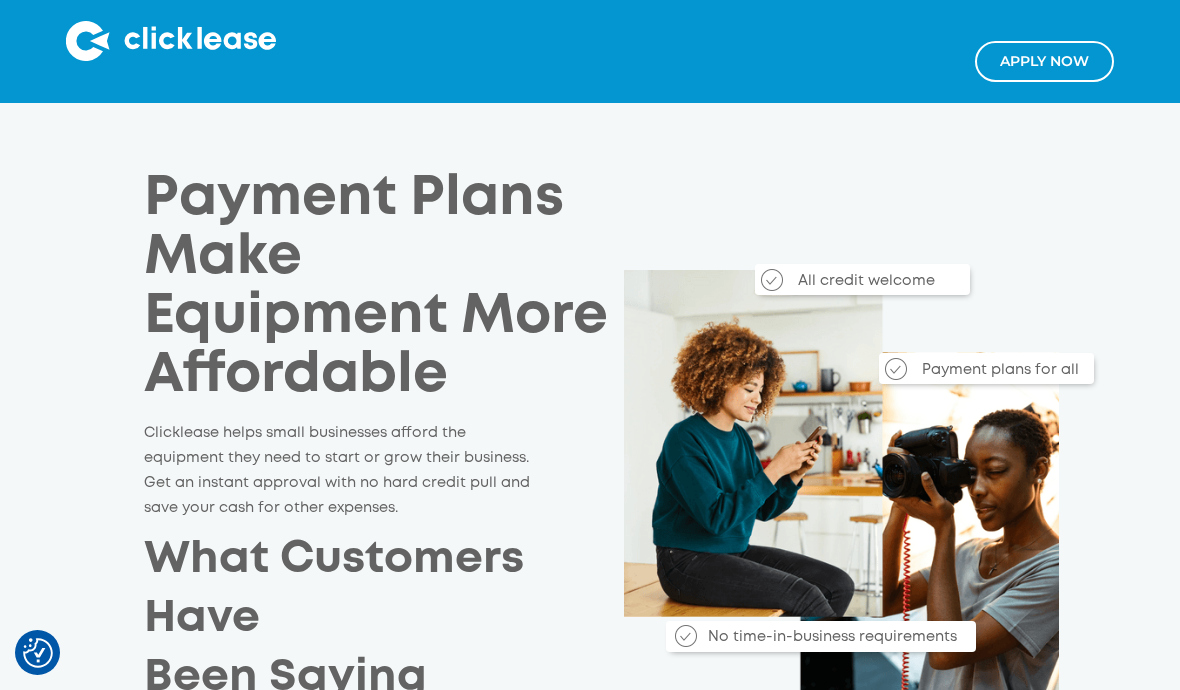 click on "Apply NOw" at bounding box center [1044, 61] 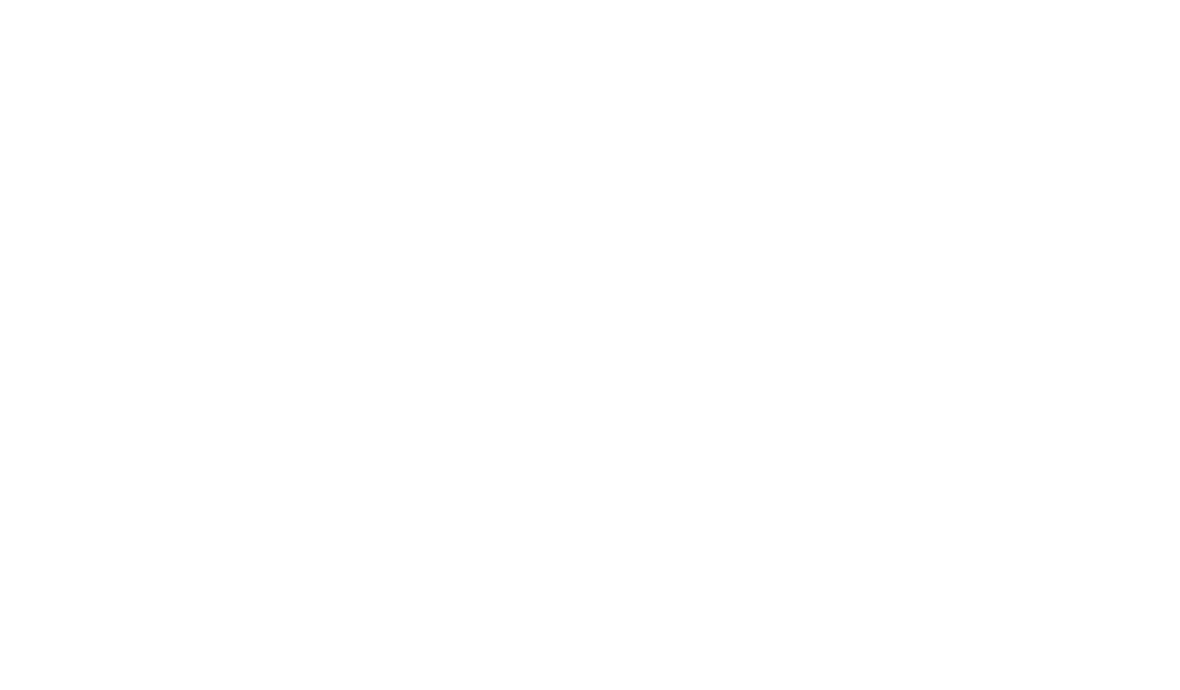 scroll, scrollTop: 0, scrollLeft: 0, axis: both 